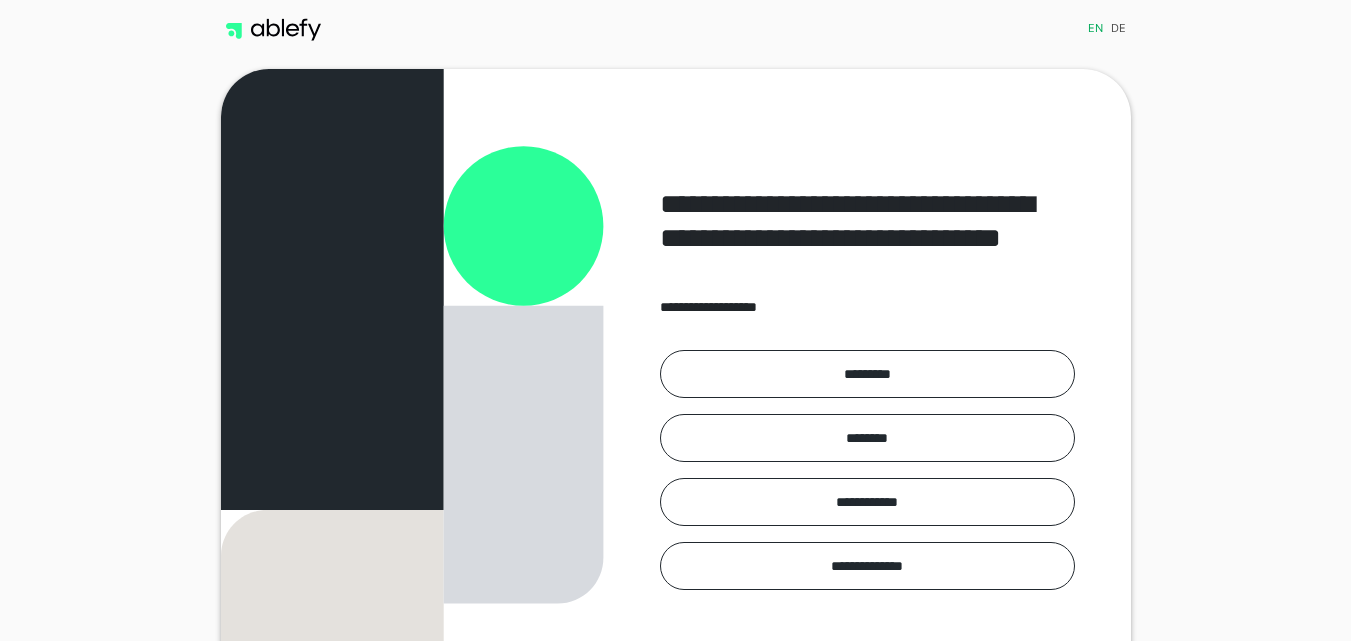 scroll, scrollTop: 0, scrollLeft: 0, axis: both 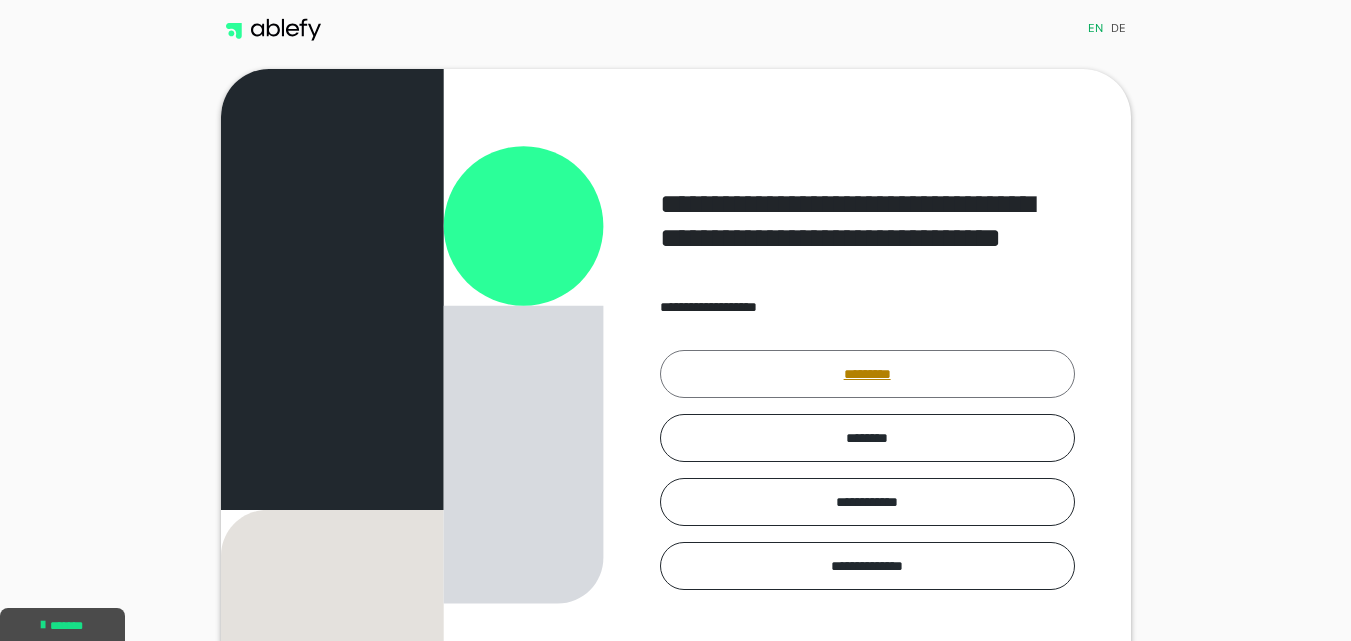 click on "*********" at bounding box center (867, 374) 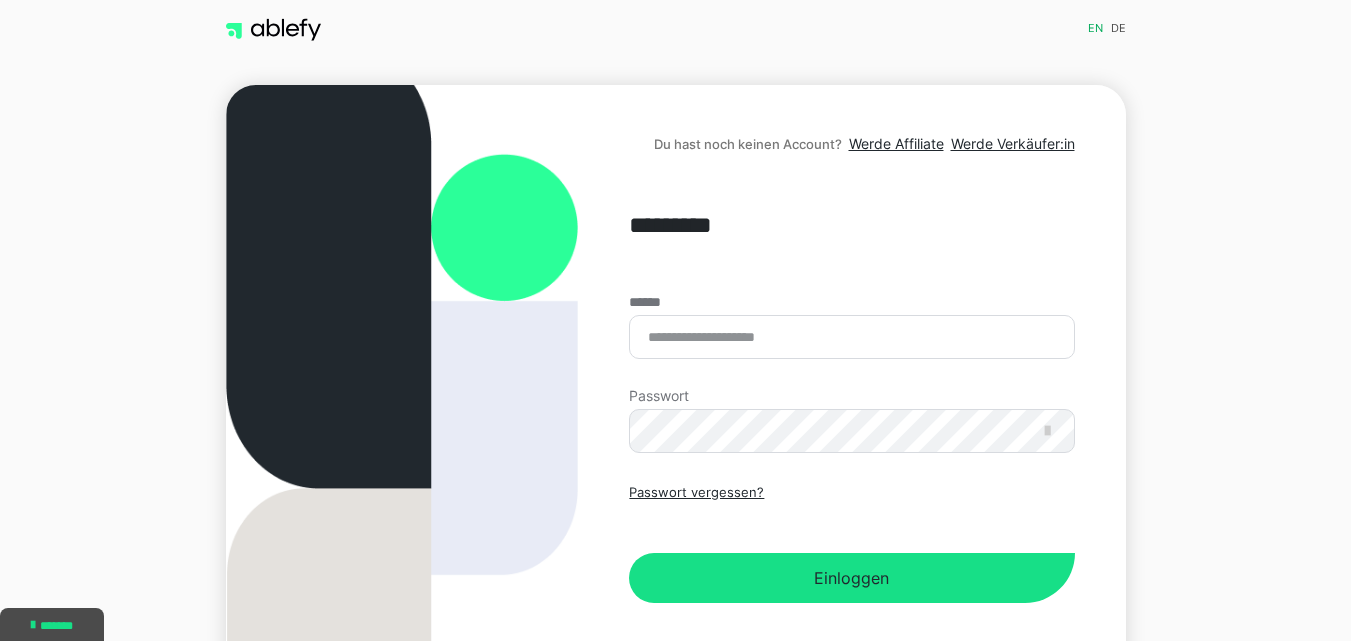 scroll, scrollTop: 0, scrollLeft: 0, axis: both 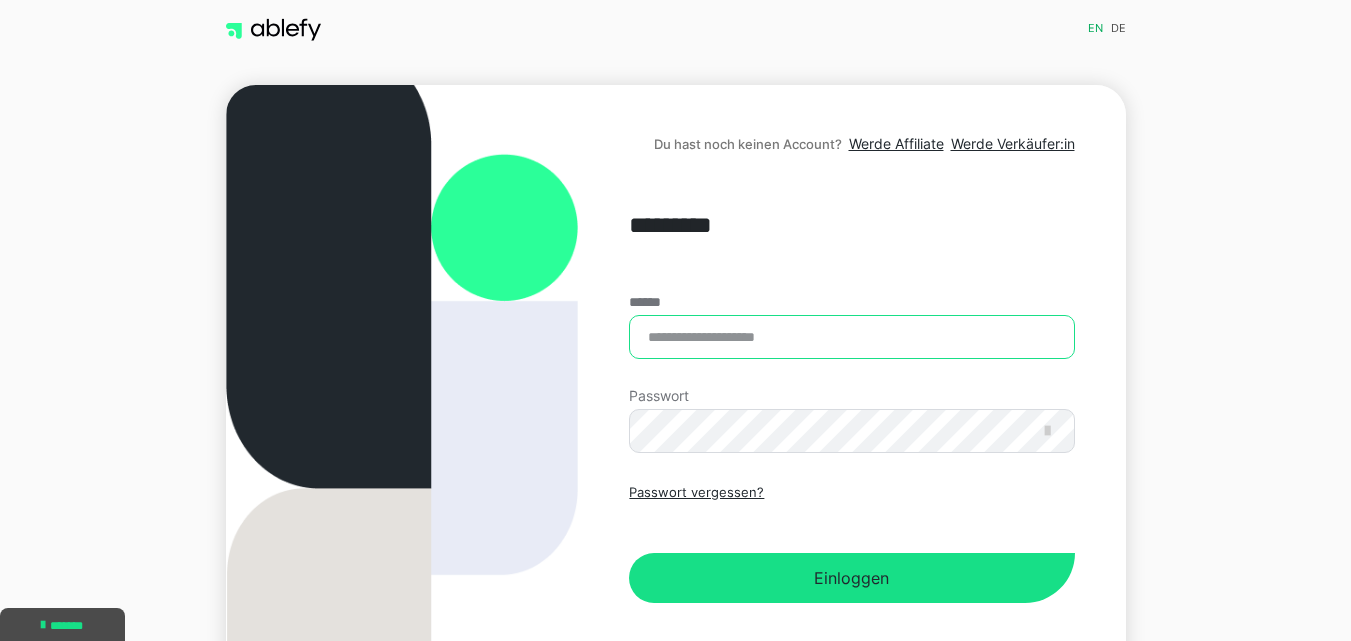 click on "******" at bounding box center [851, 337] 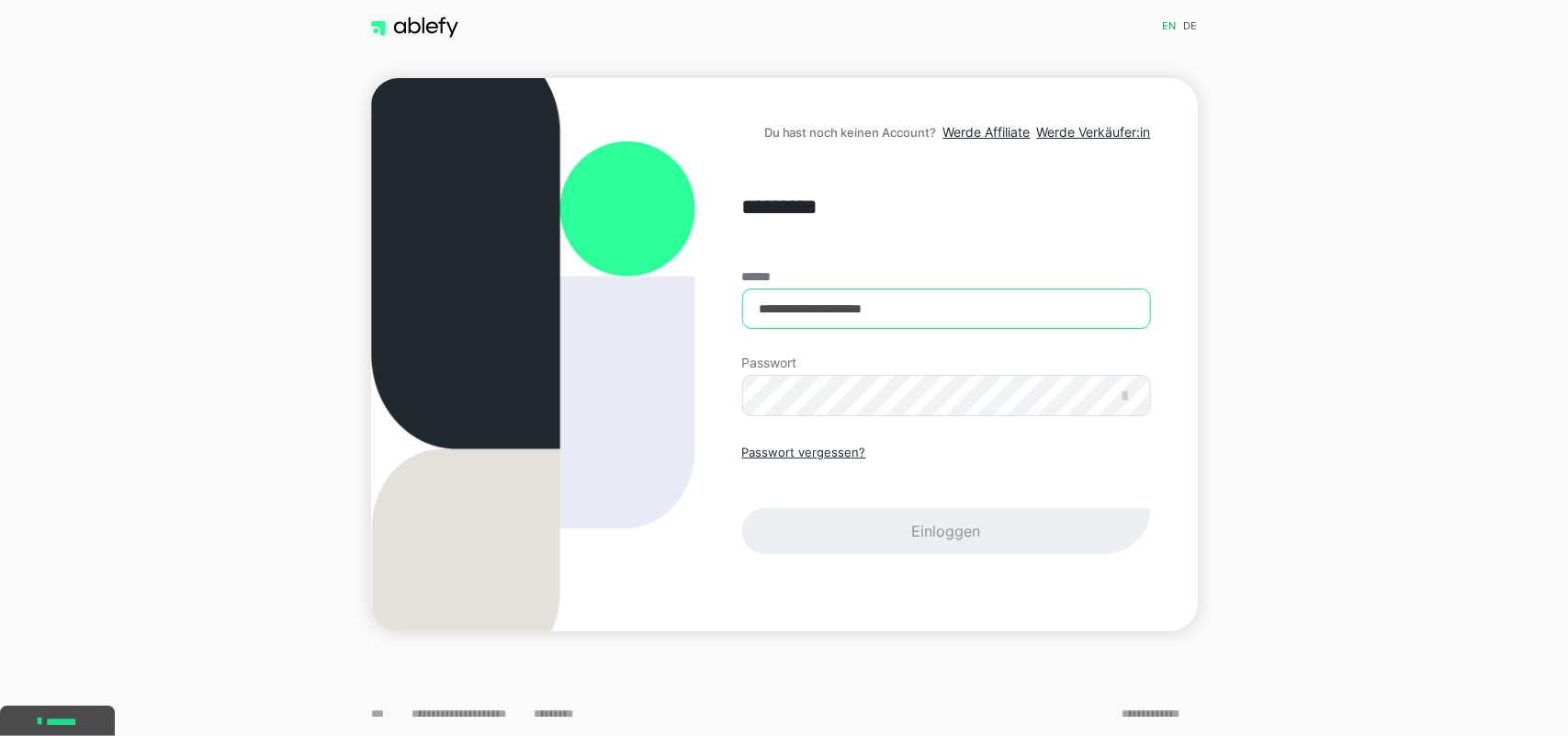 type on "**********" 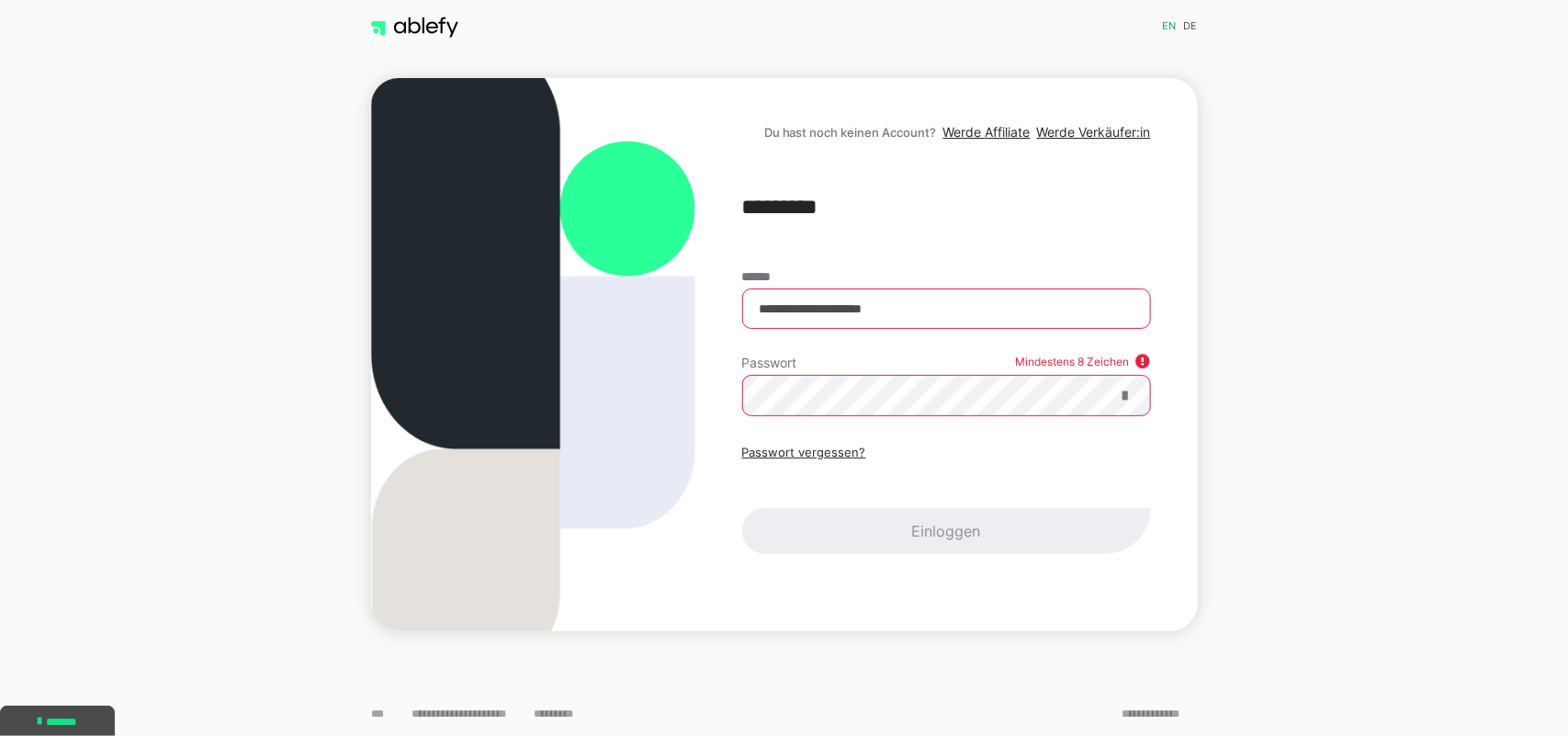 click at bounding box center [1125, 396] 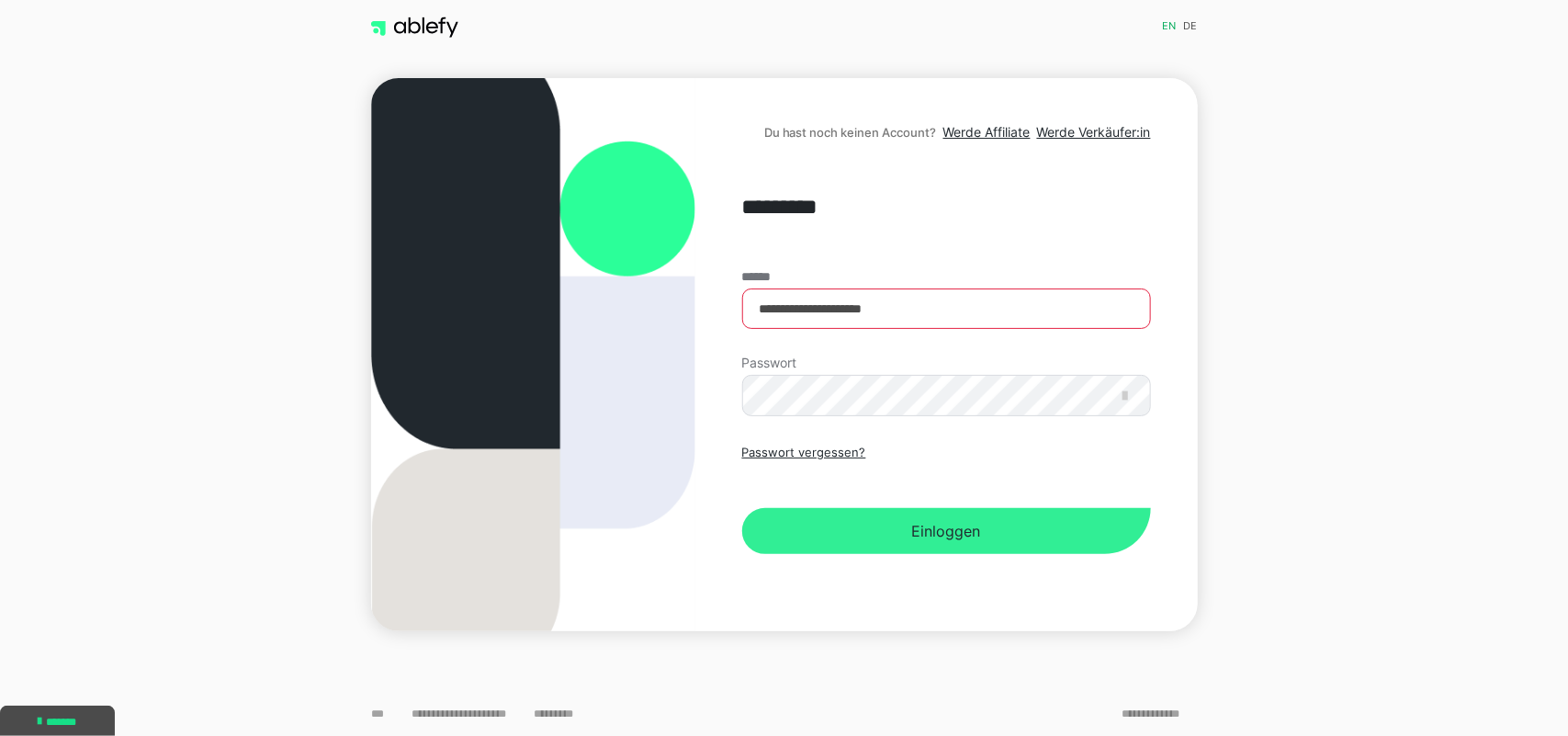 click on "Einloggen" at bounding box center [946, 531] 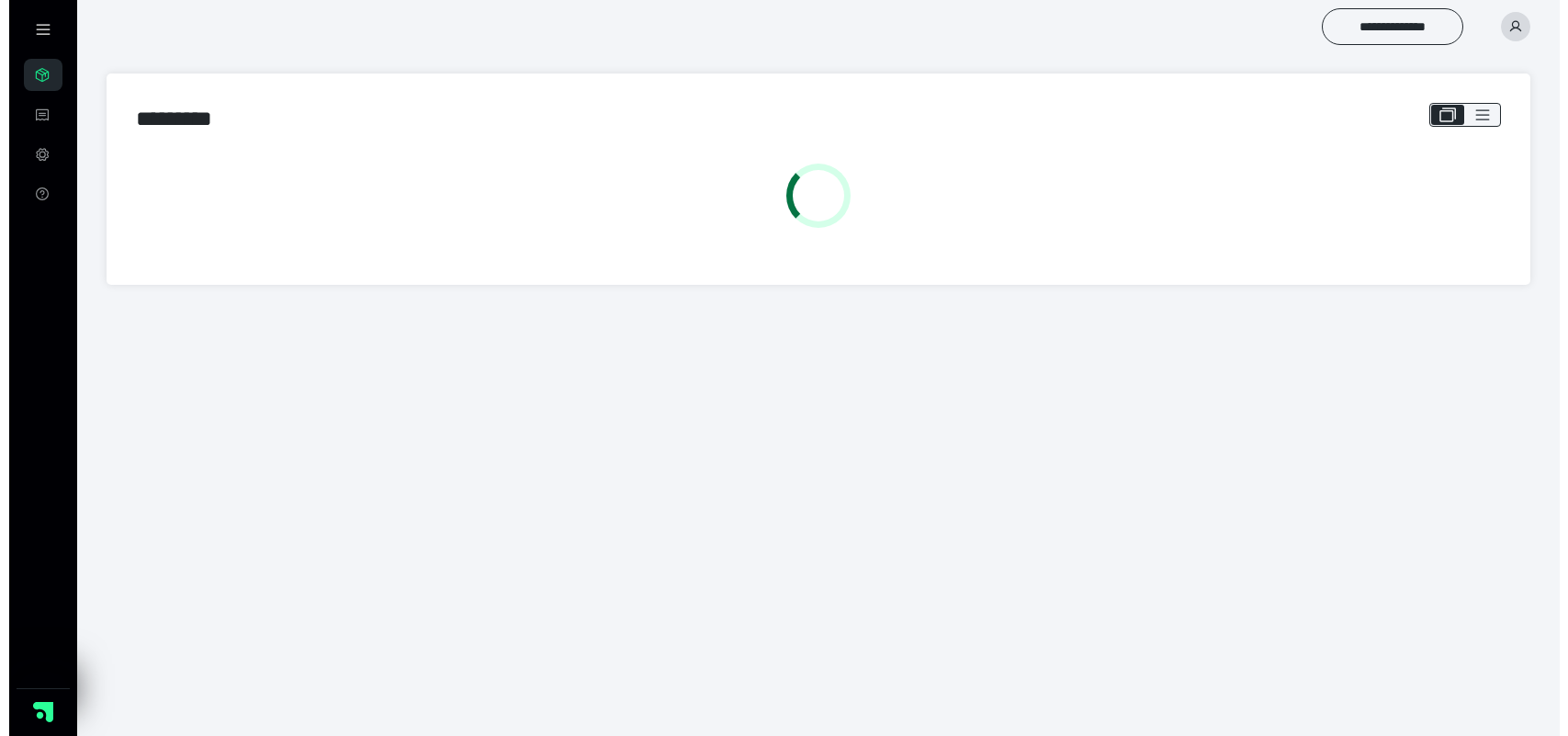 scroll, scrollTop: 0, scrollLeft: 0, axis: both 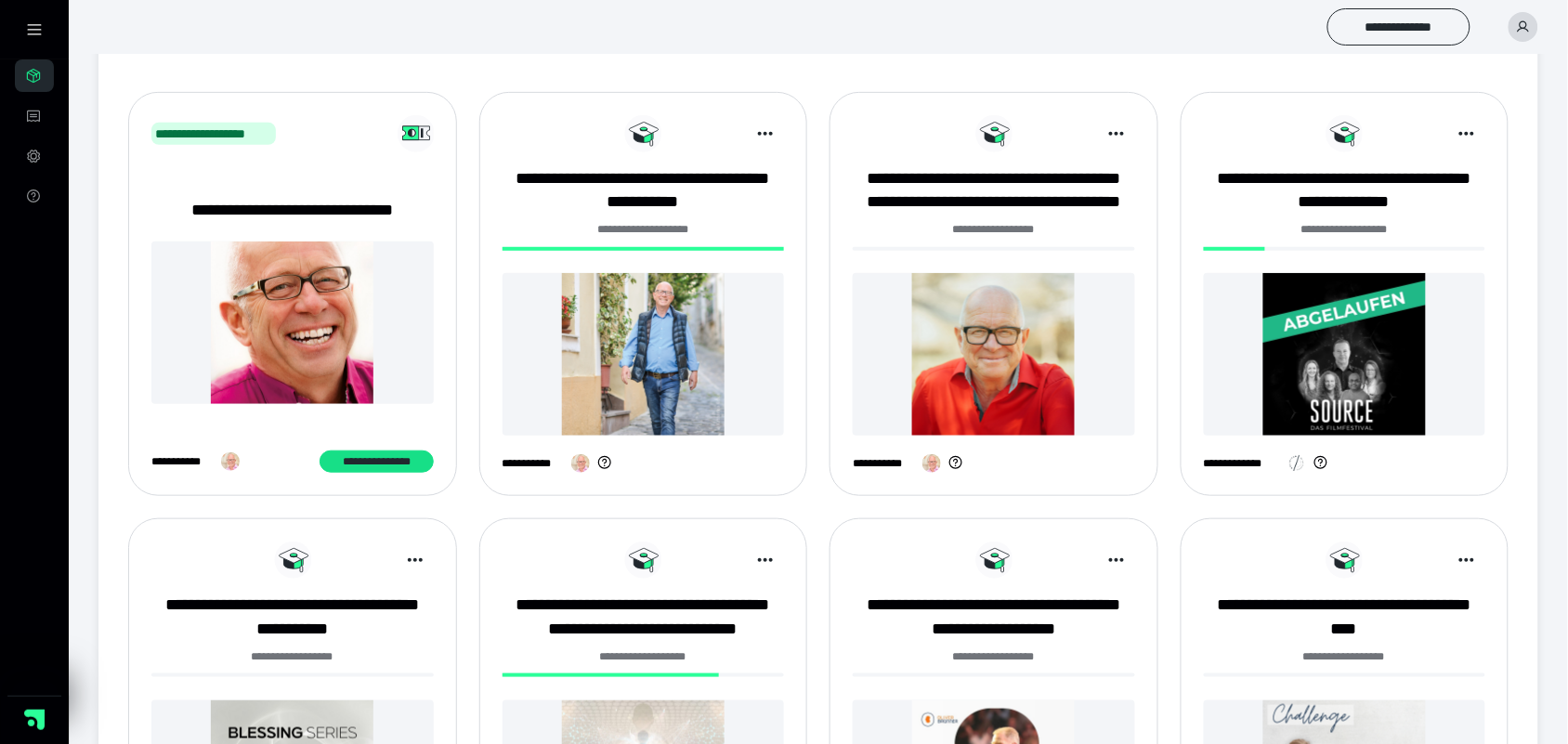 click at bounding box center (644, 354) 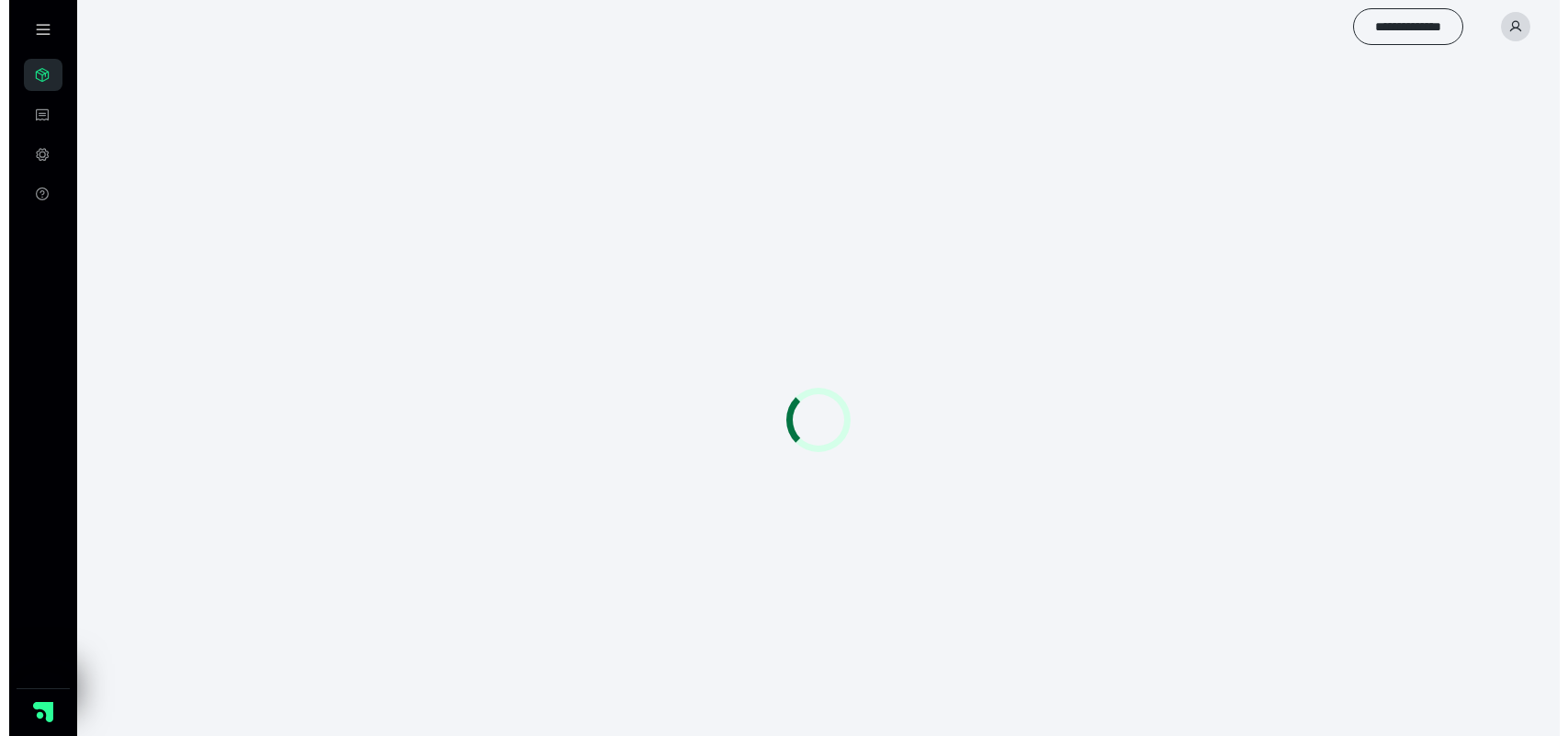 scroll, scrollTop: 0, scrollLeft: 0, axis: both 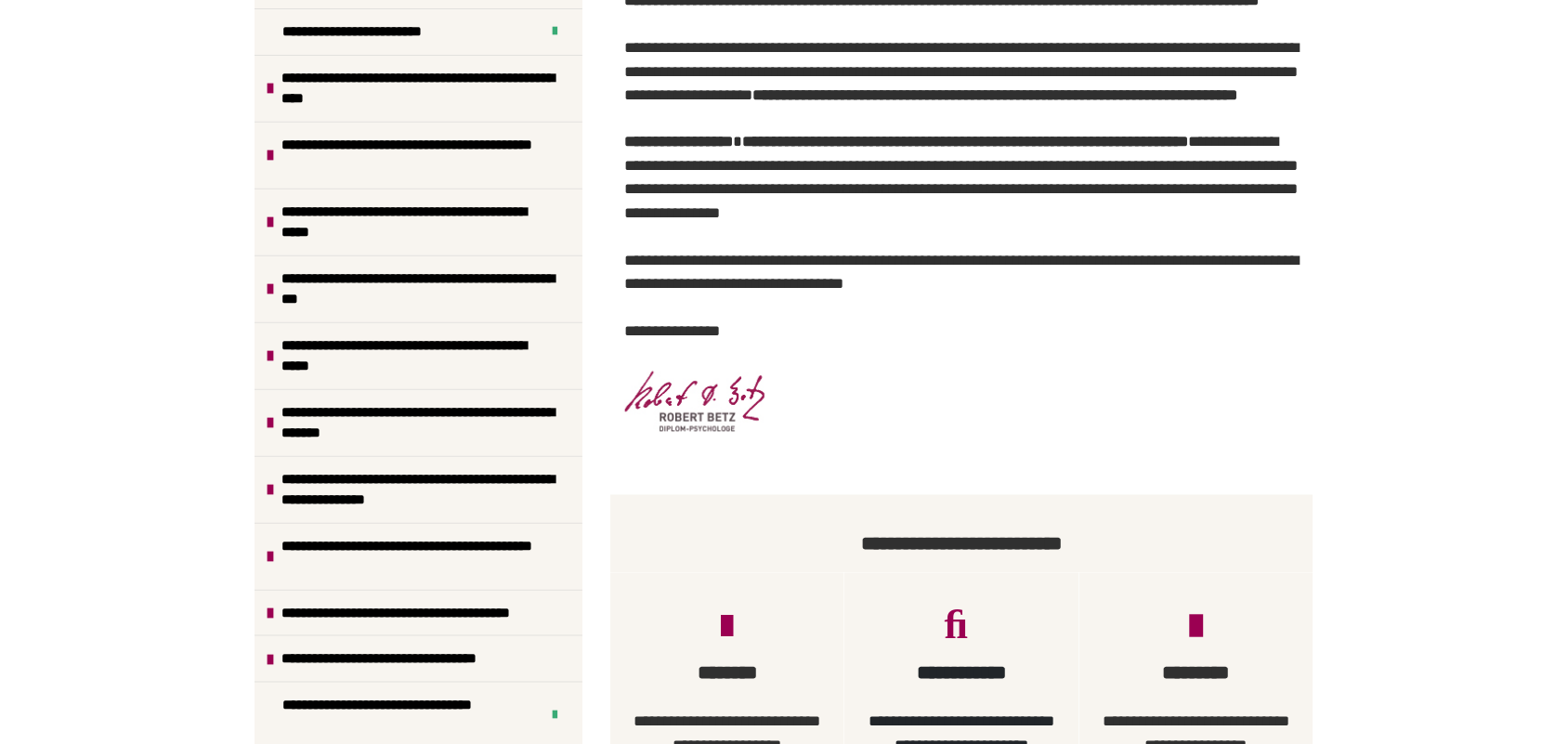 drag, startPoint x: 573, startPoint y: 717, endPoint x: 1145, endPoint y: 396, distance: 655.91539 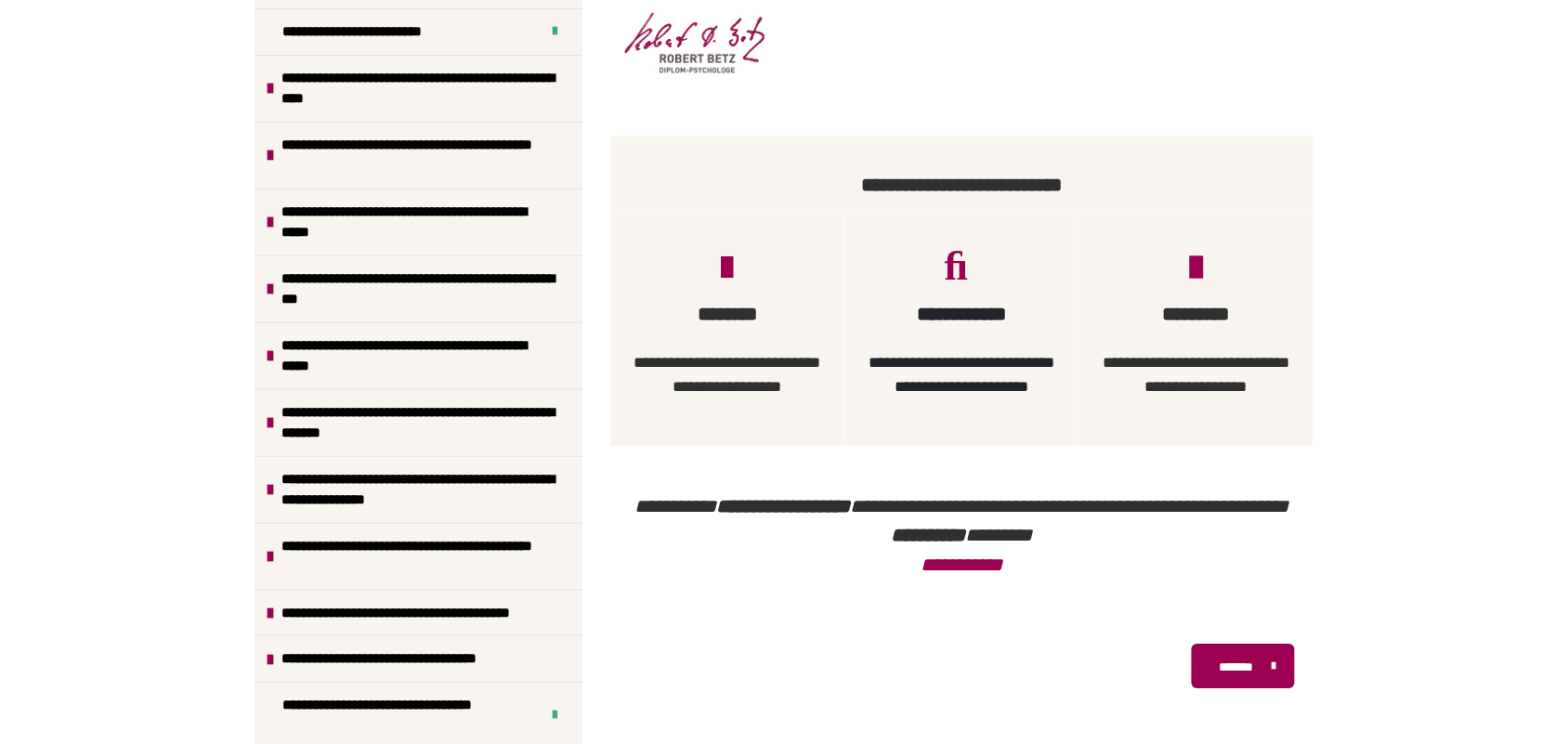 scroll, scrollTop: 1289, scrollLeft: 0, axis: vertical 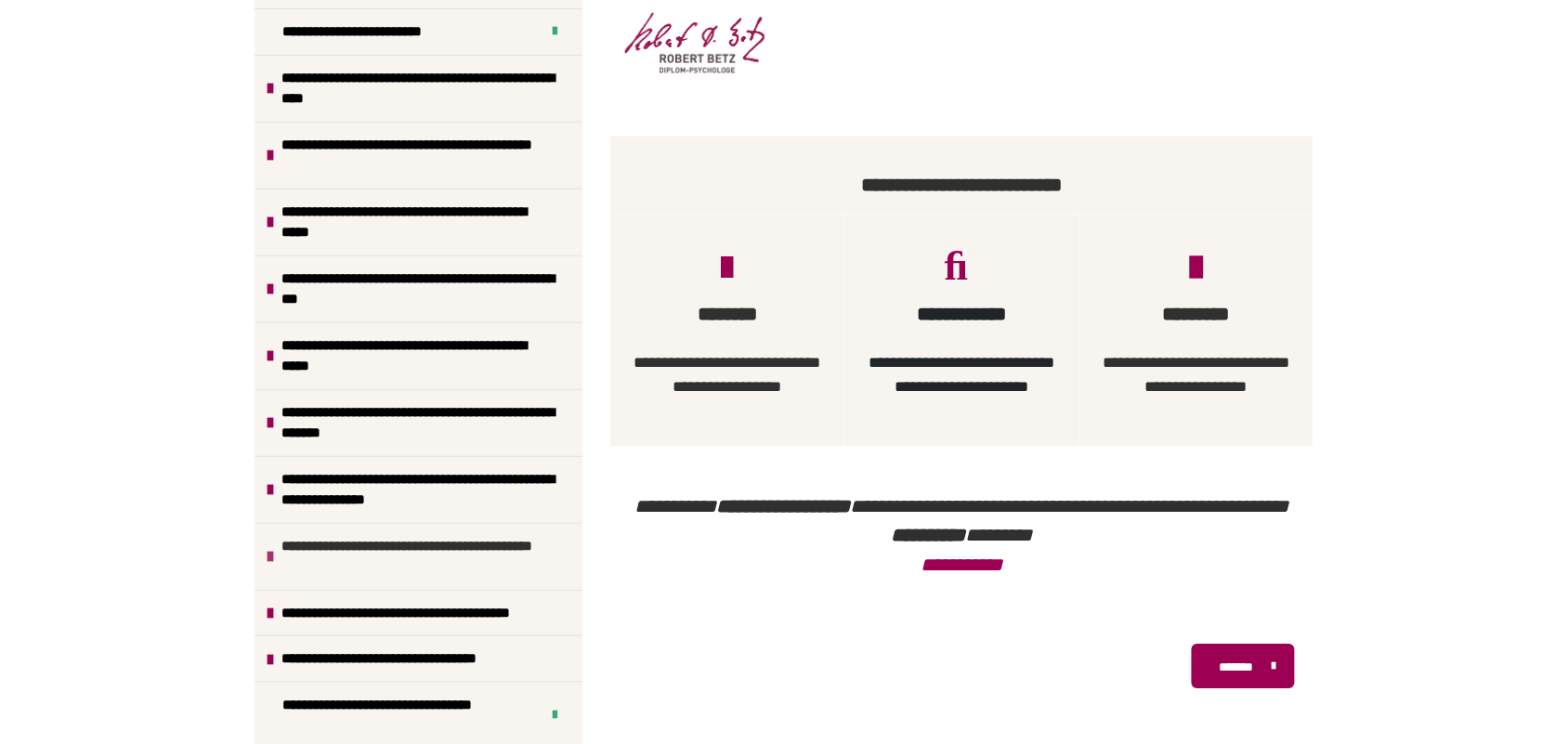 click on "**********" at bounding box center [418, 556] 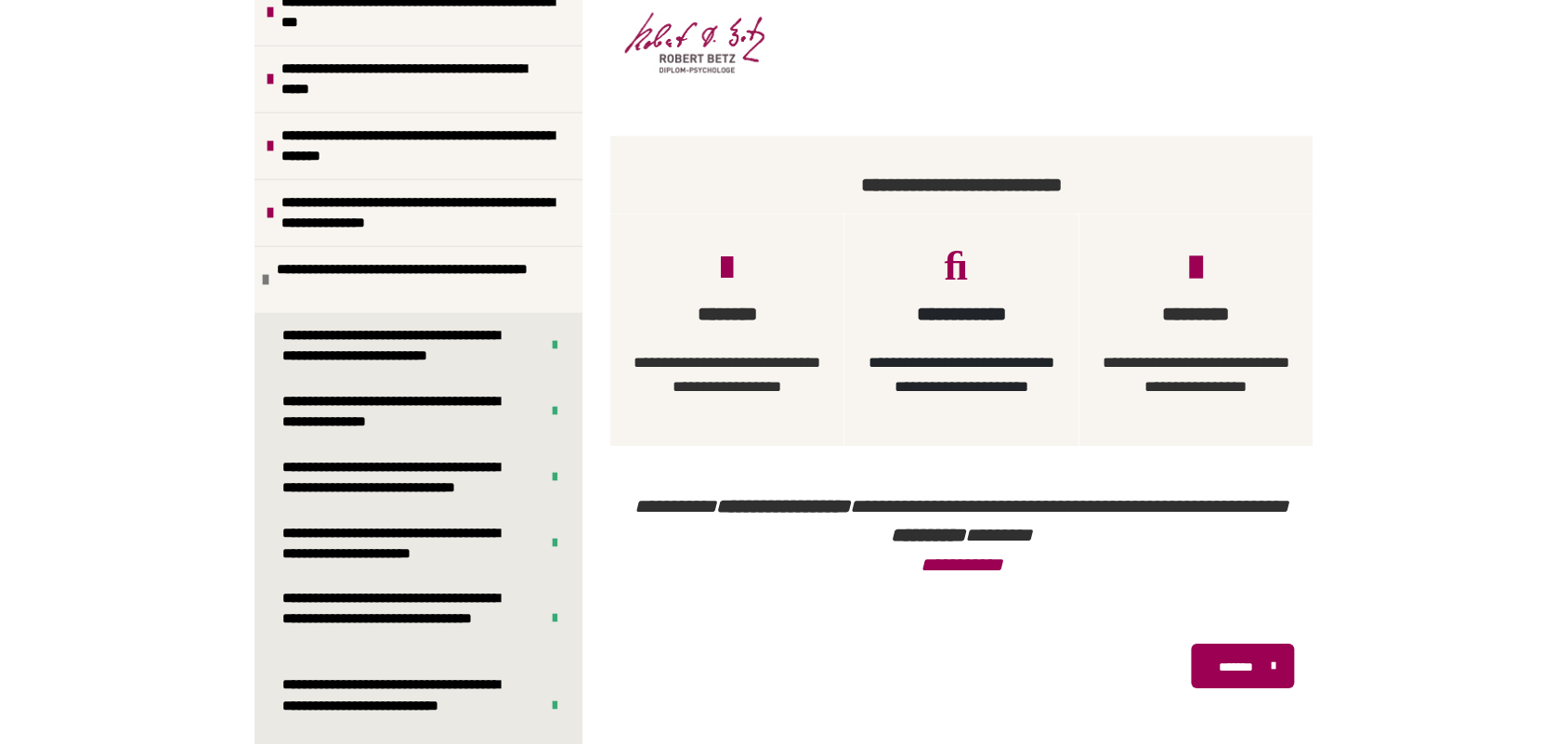 scroll, scrollTop: 462, scrollLeft: 0, axis: vertical 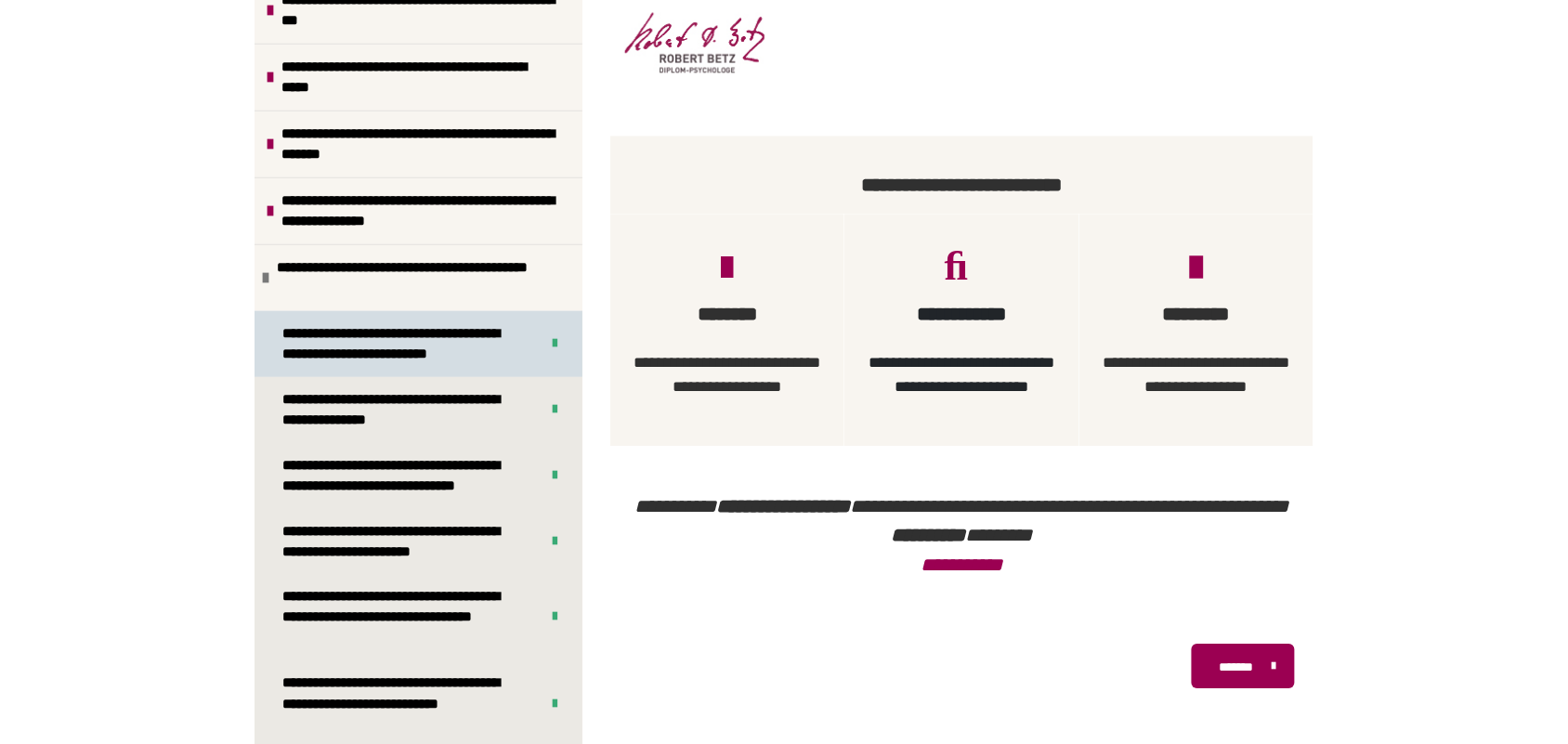 click on "**********" at bounding box center (395, 344) 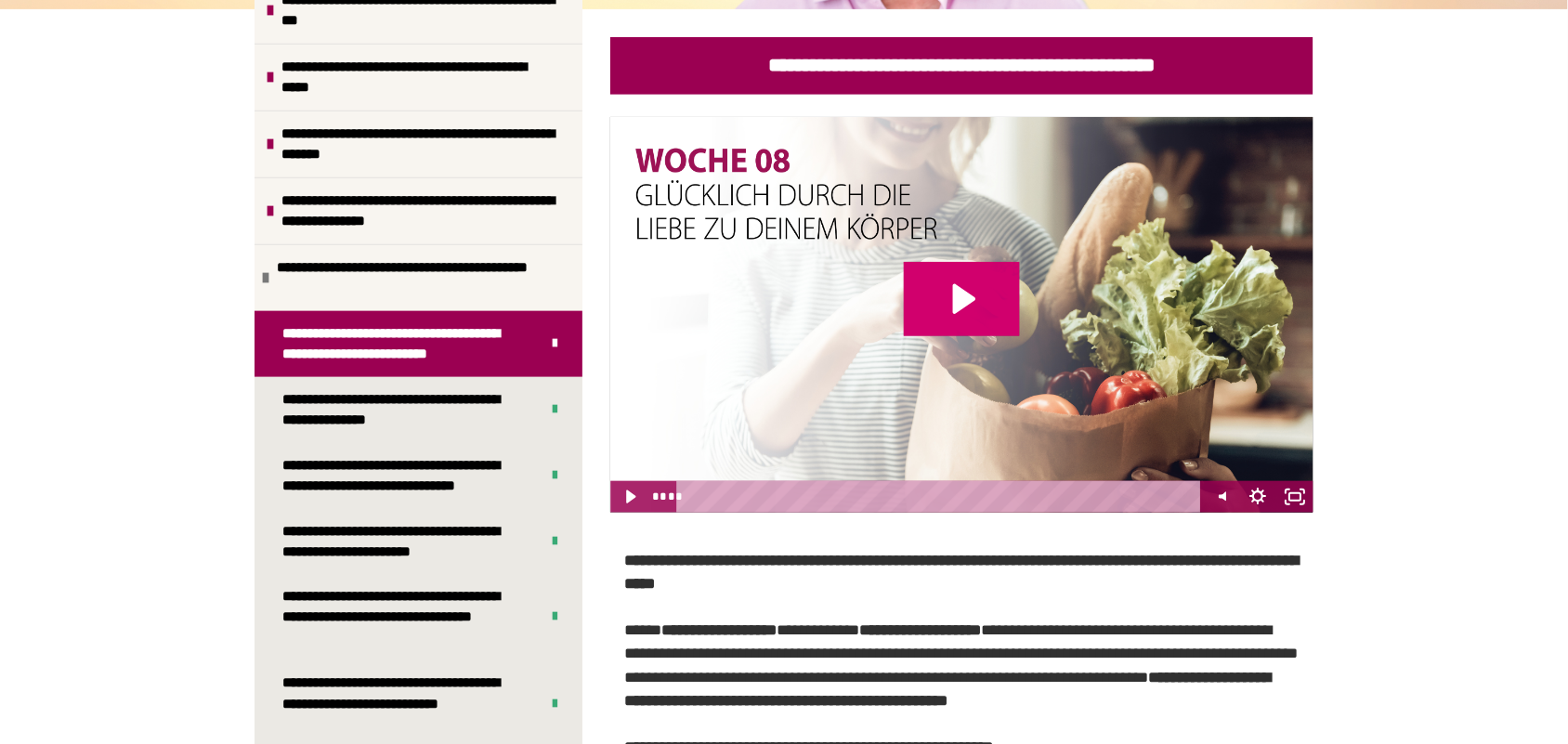 click 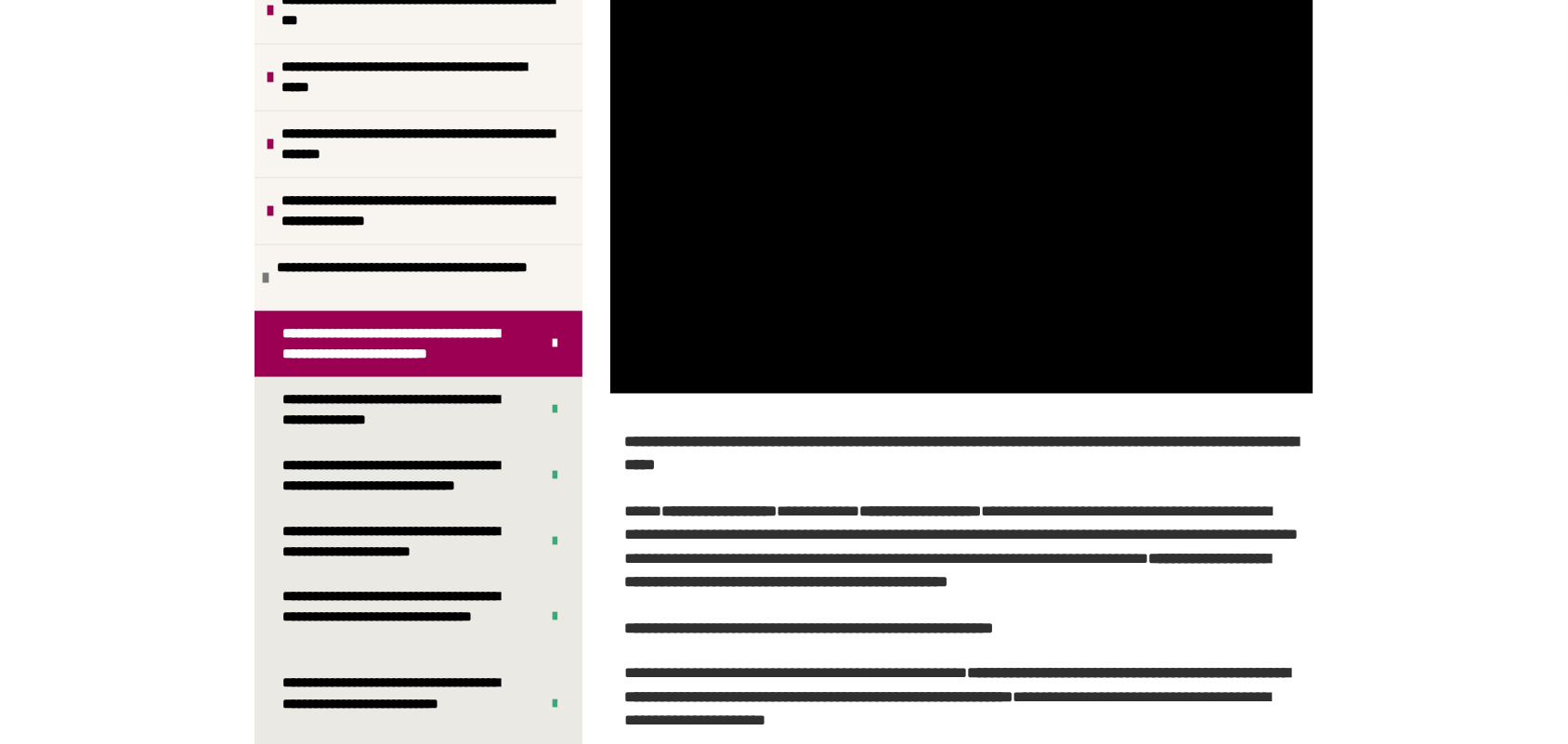 scroll, scrollTop: 376, scrollLeft: 0, axis: vertical 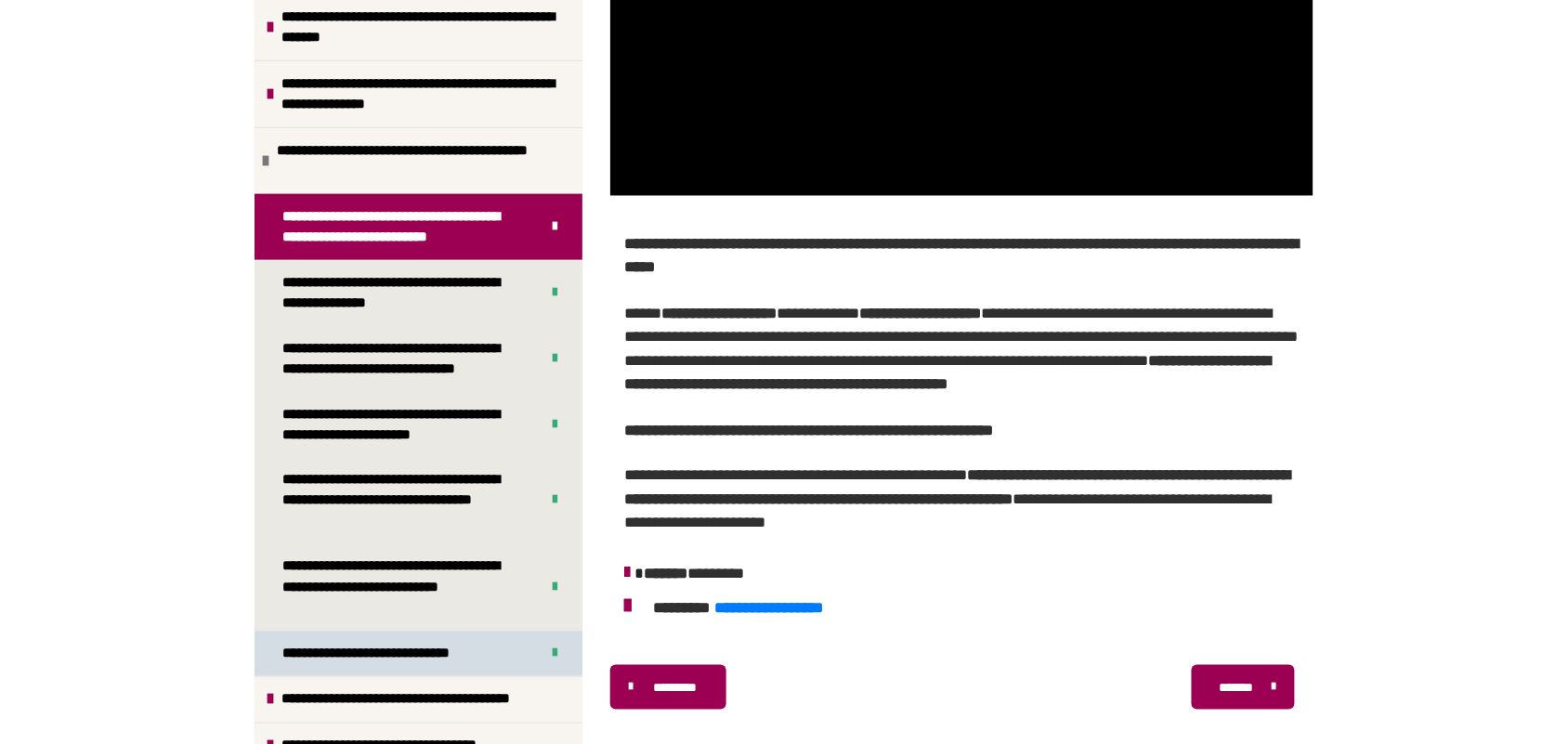 click on "**********" at bounding box center (418, 654) 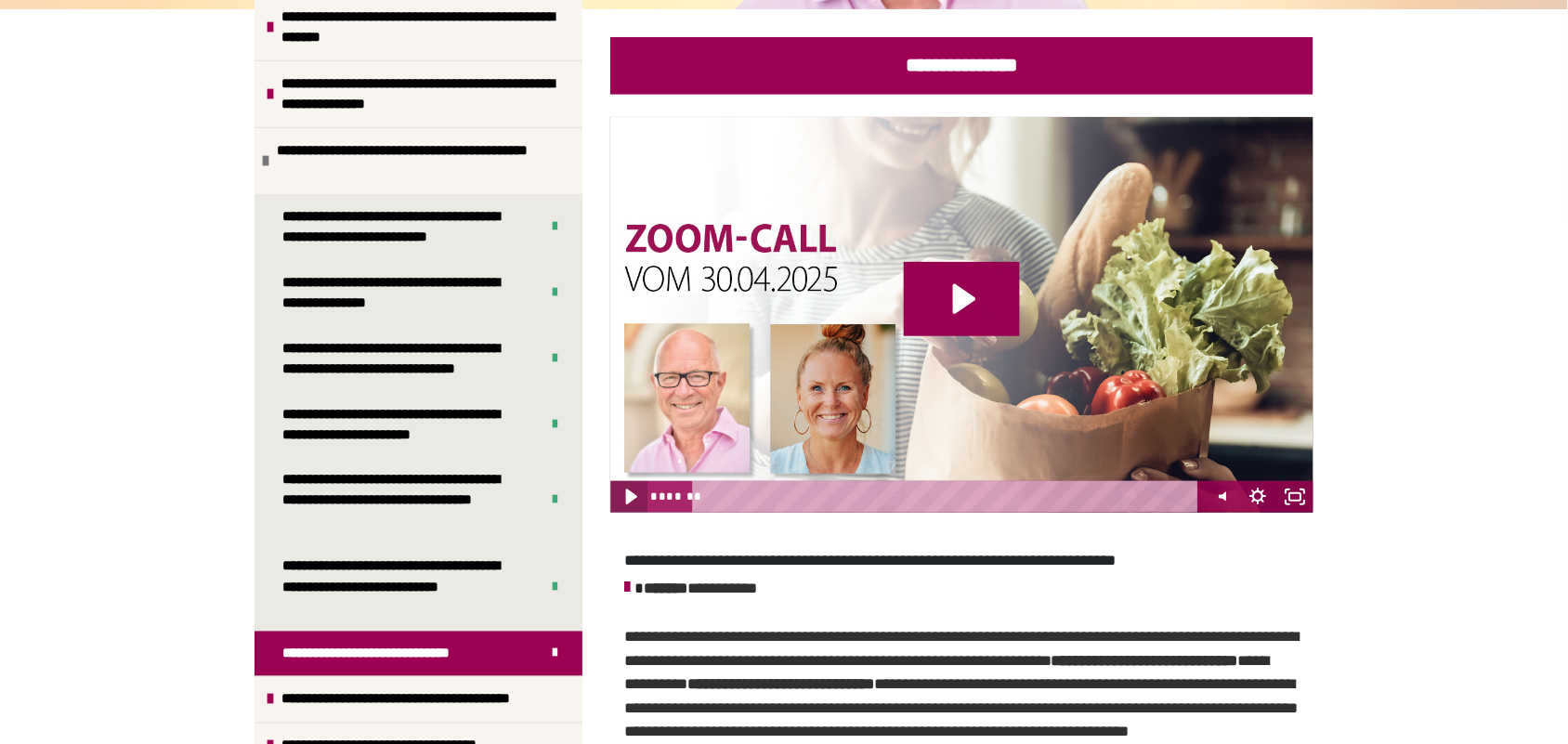 click 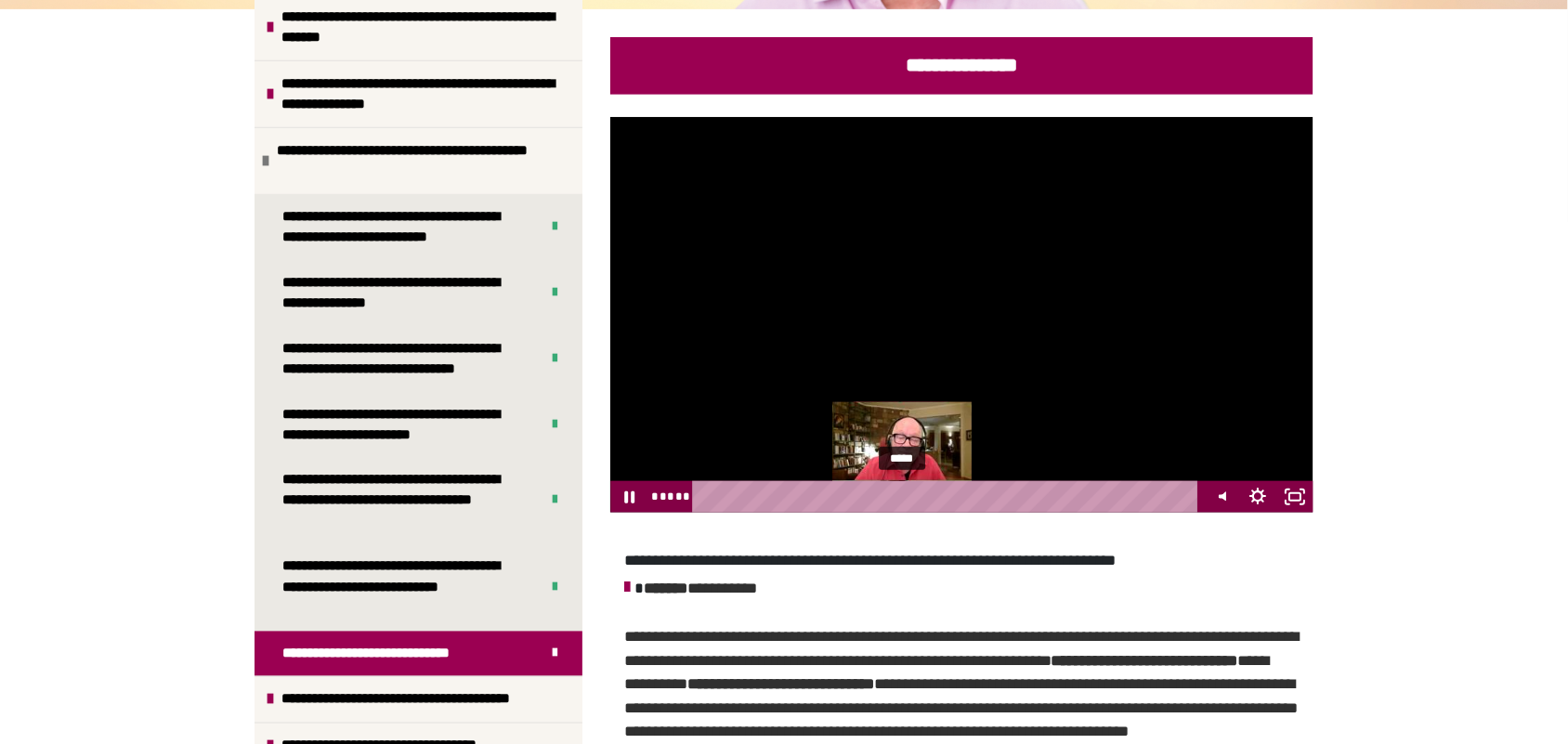 drag, startPoint x: 707, startPoint y: 495, endPoint x: 904, endPoint y: 498, distance: 197.02284 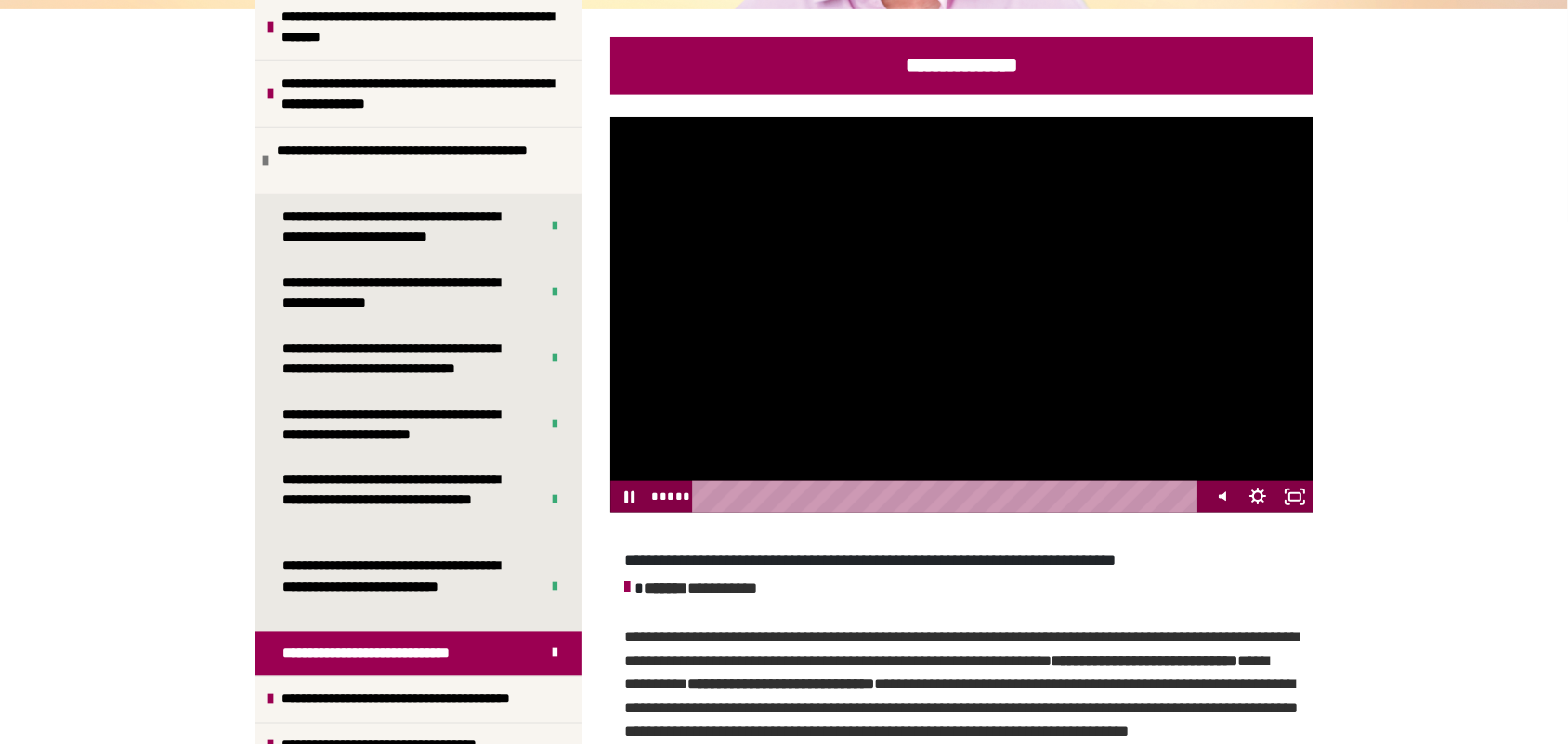 click on "**********" at bounding box center [784, 399] 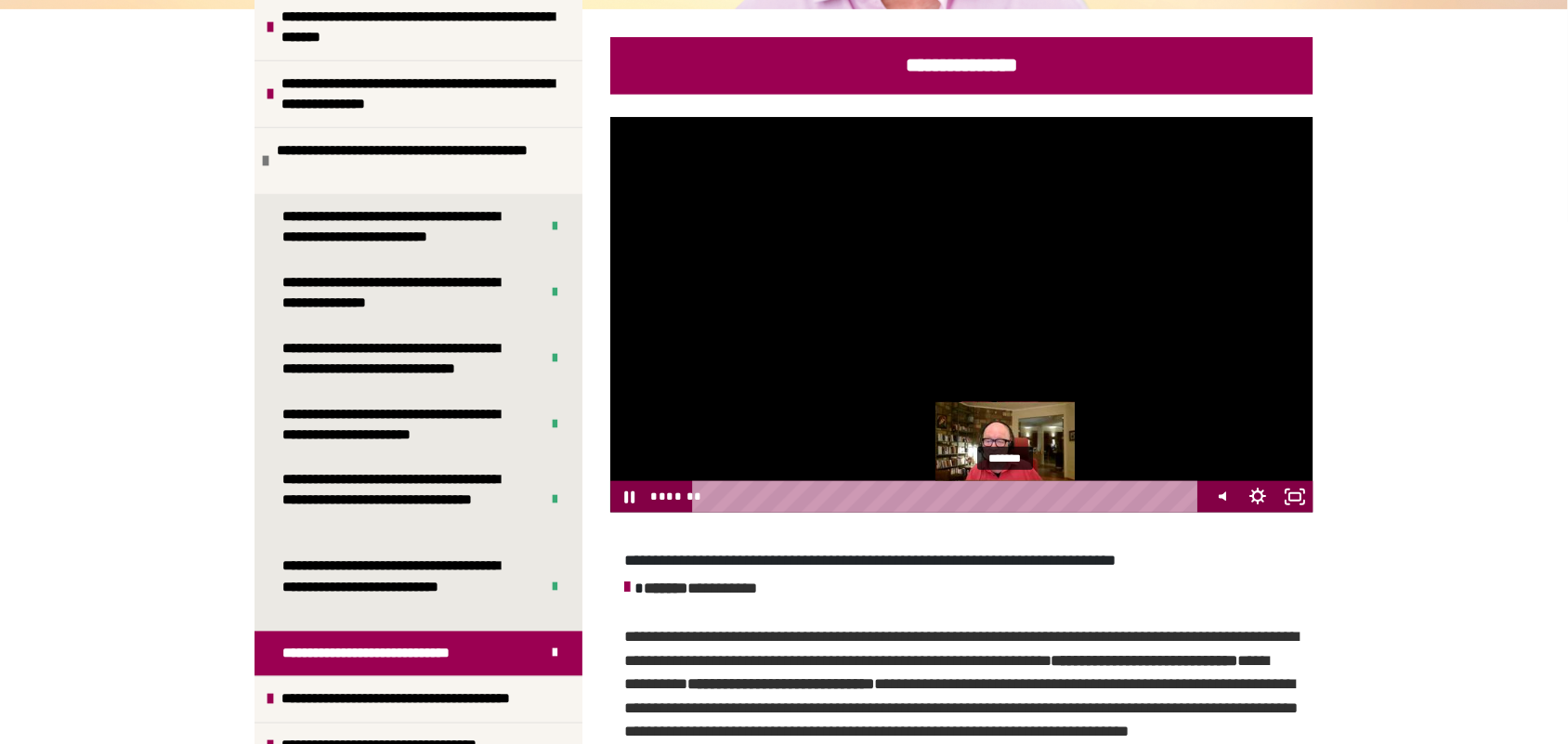 drag, startPoint x: 903, startPoint y: 492, endPoint x: 1008, endPoint y: 498, distance: 105.17129 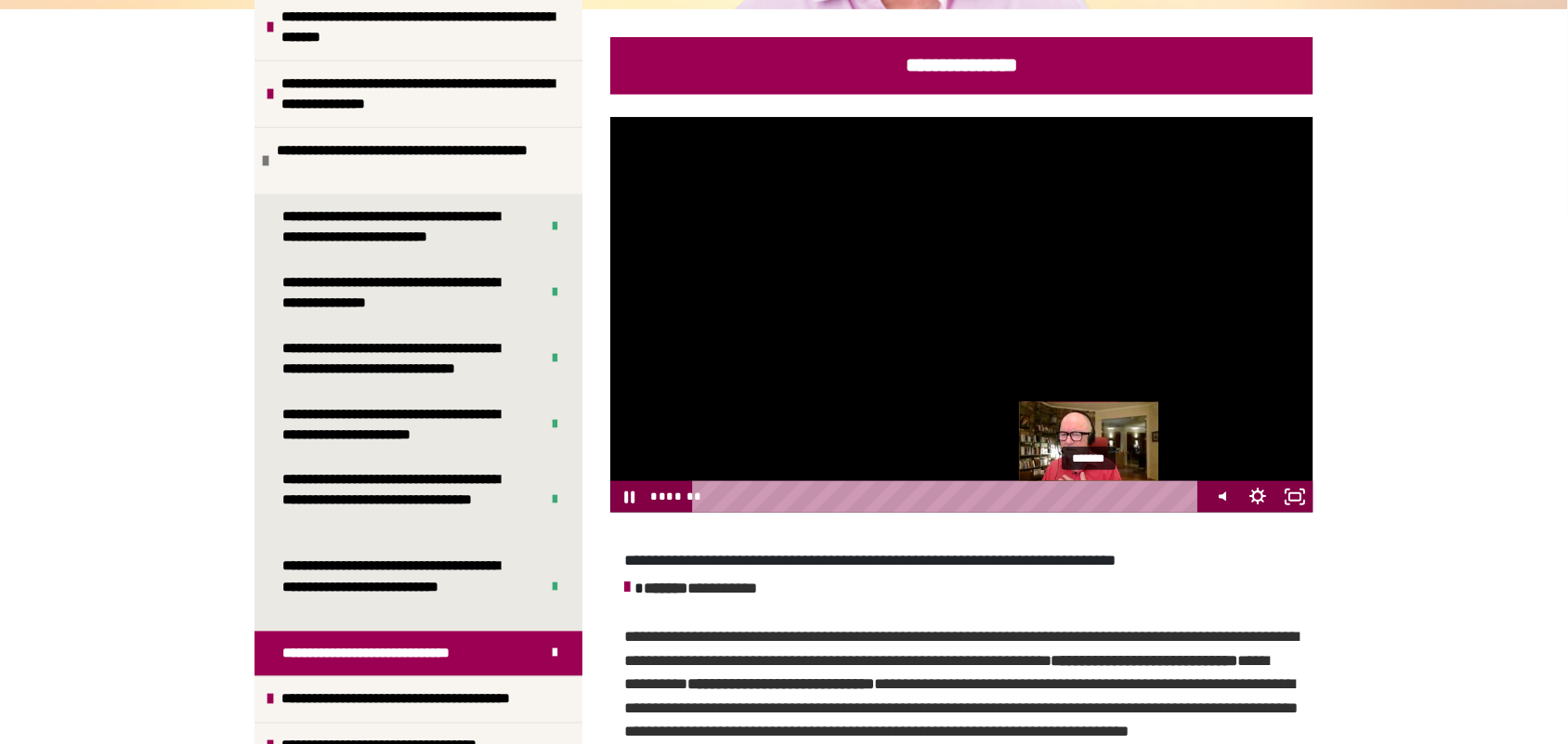 drag, startPoint x: 1008, startPoint y: 498, endPoint x: 1092, endPoint y: 498, distance: 84 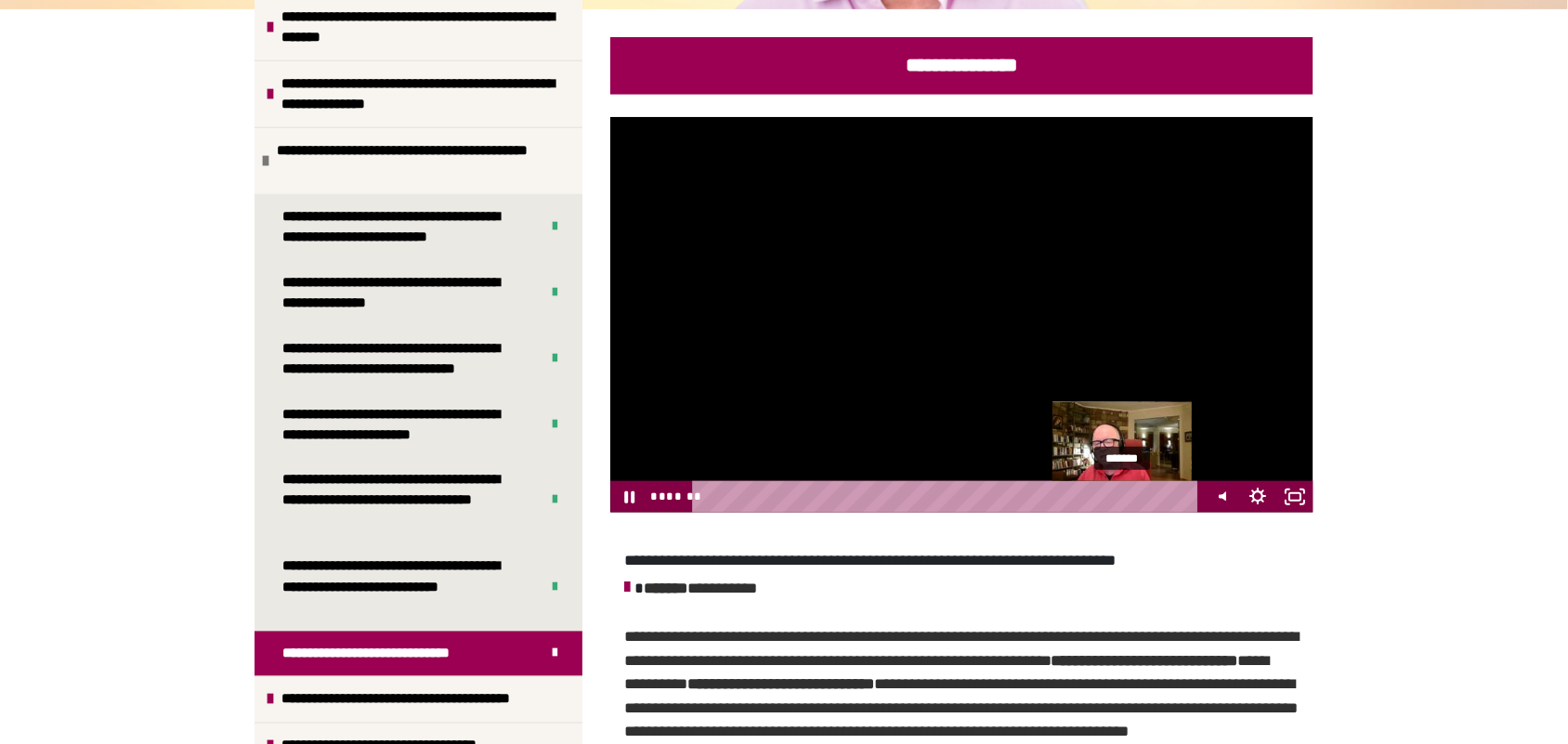 drag, startPoint x: 1092, startPoint y: 498, endPoint x: 1126, endPoint y: 498, distance: 34 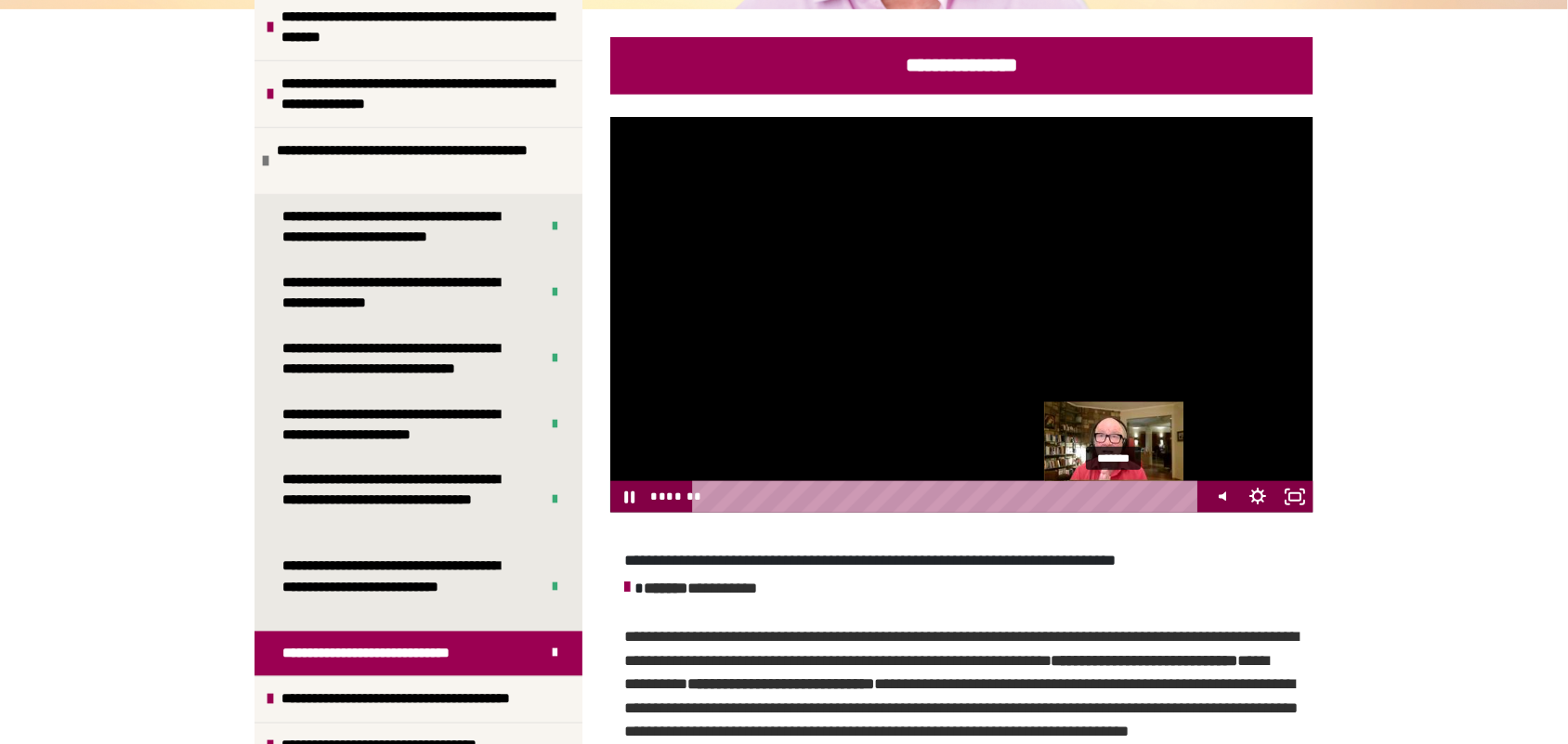 click at bounding box center [1114, 496] 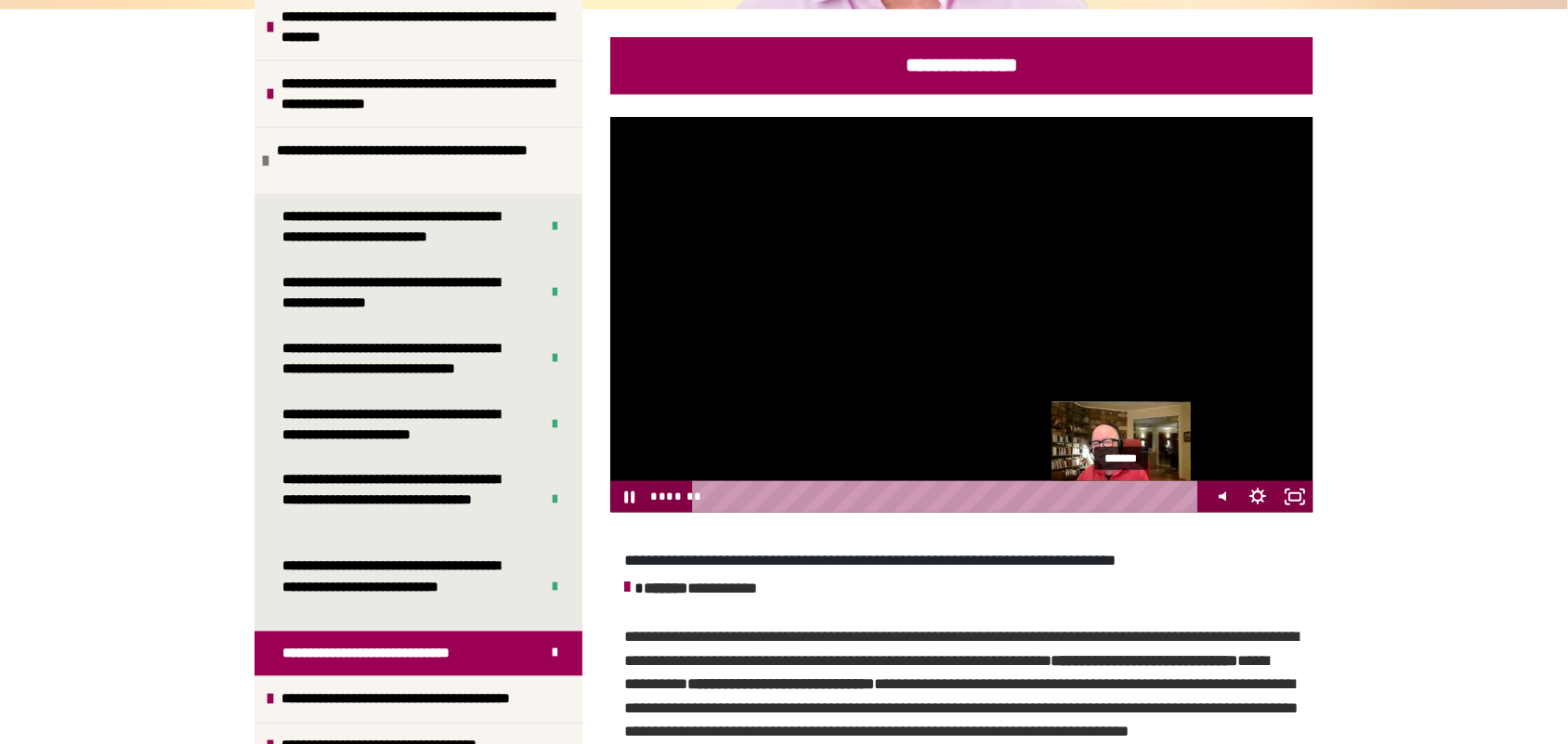 click on "*******" at bounding box center [948, 497] 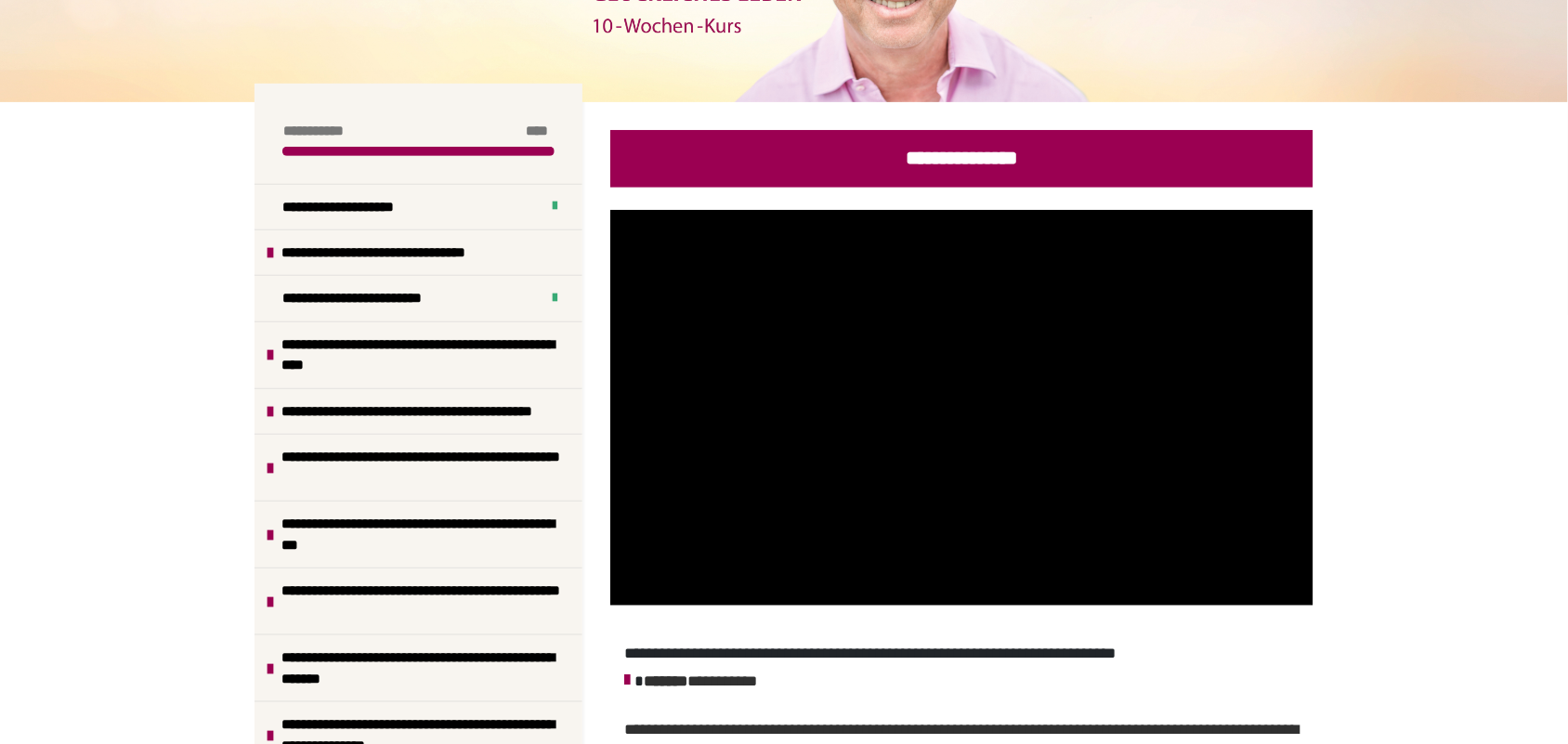 scroll, scrollTop: 85, scrollLeft: 0, axis: vertical 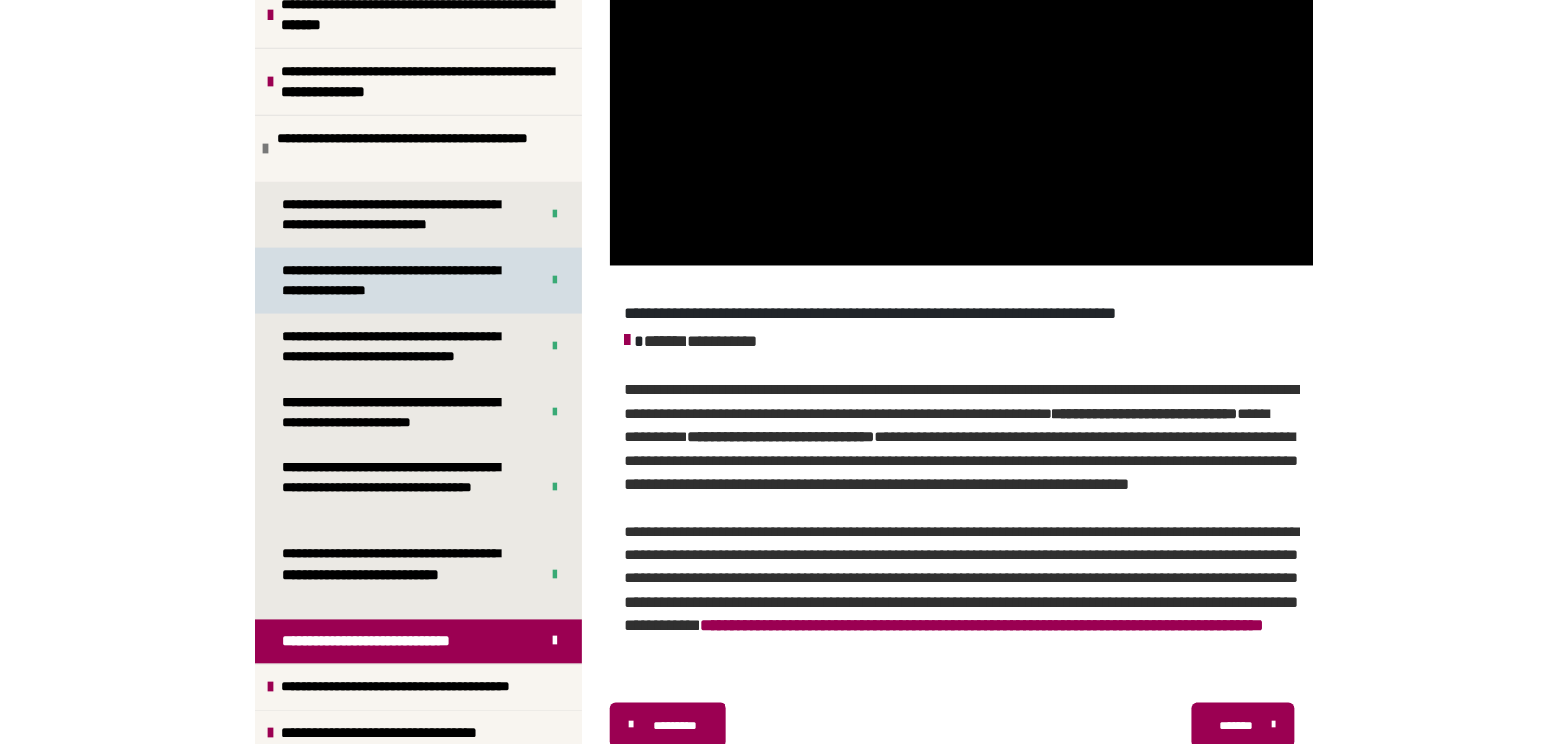 click on "**********" at bounding box center [395, 281] 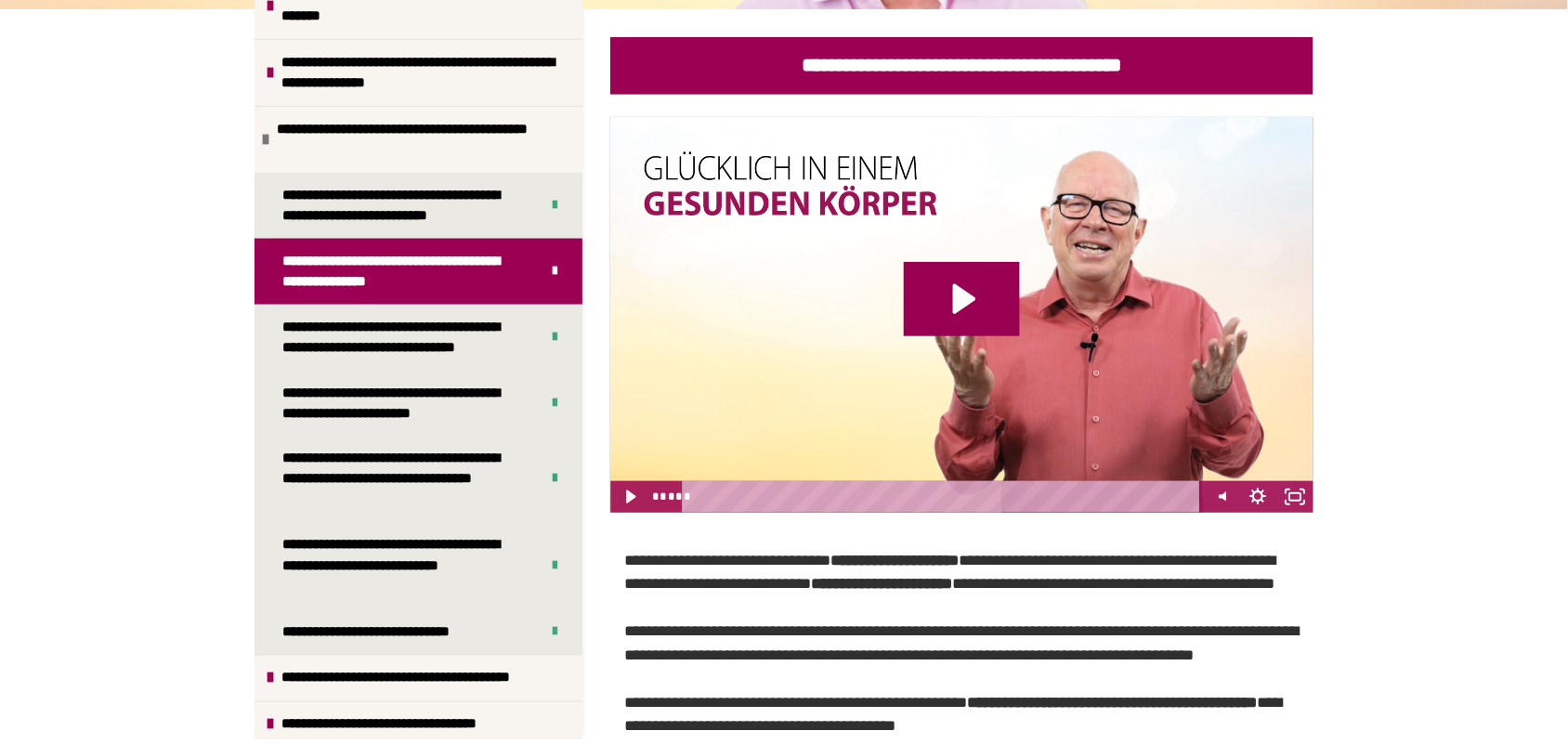 scroll, scrollTop: 205, scrollLeft: 0, axis: vertical 